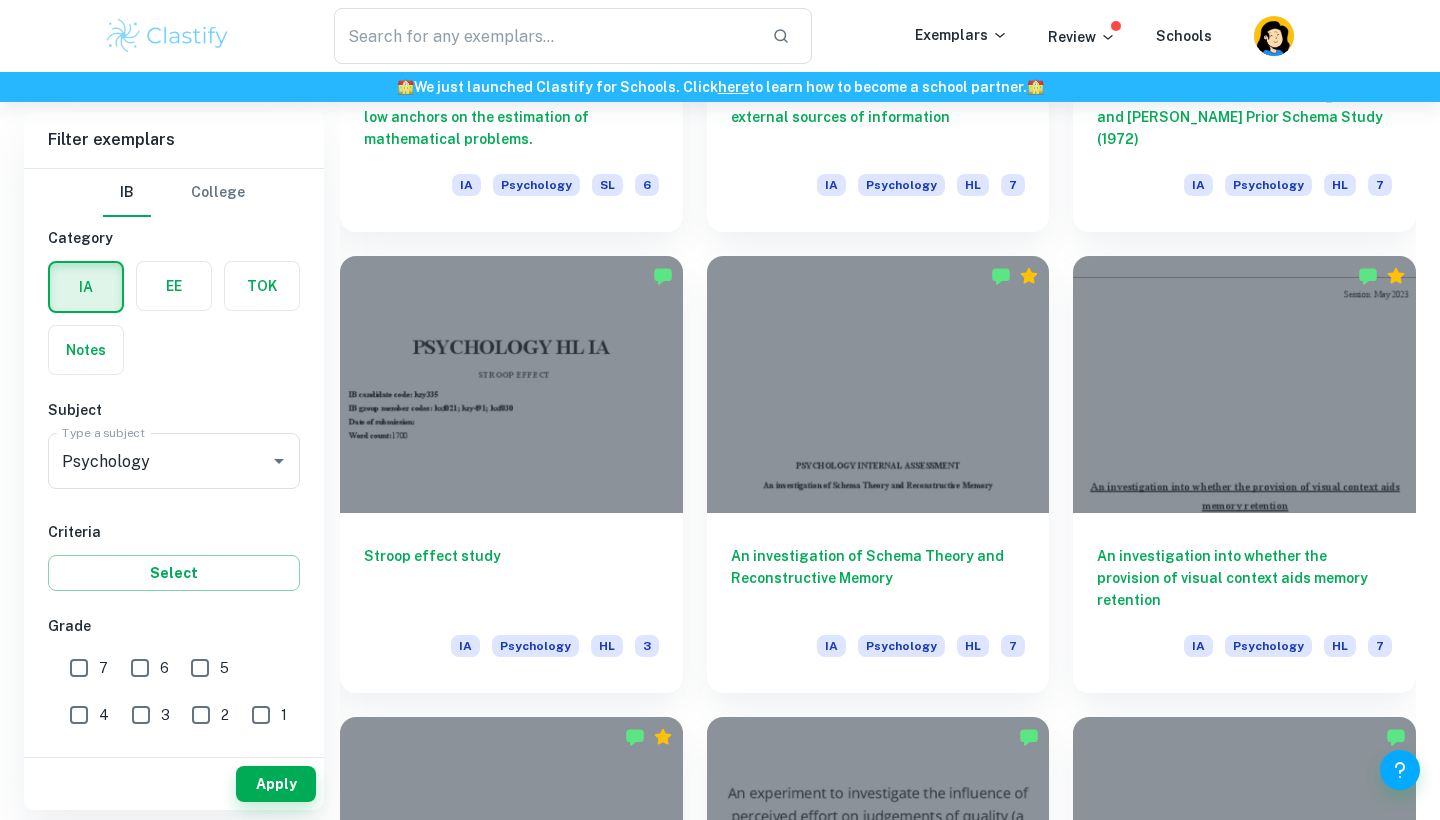 scroll, scrollTop: 1342, scrollLeft: 0, axis: vertical 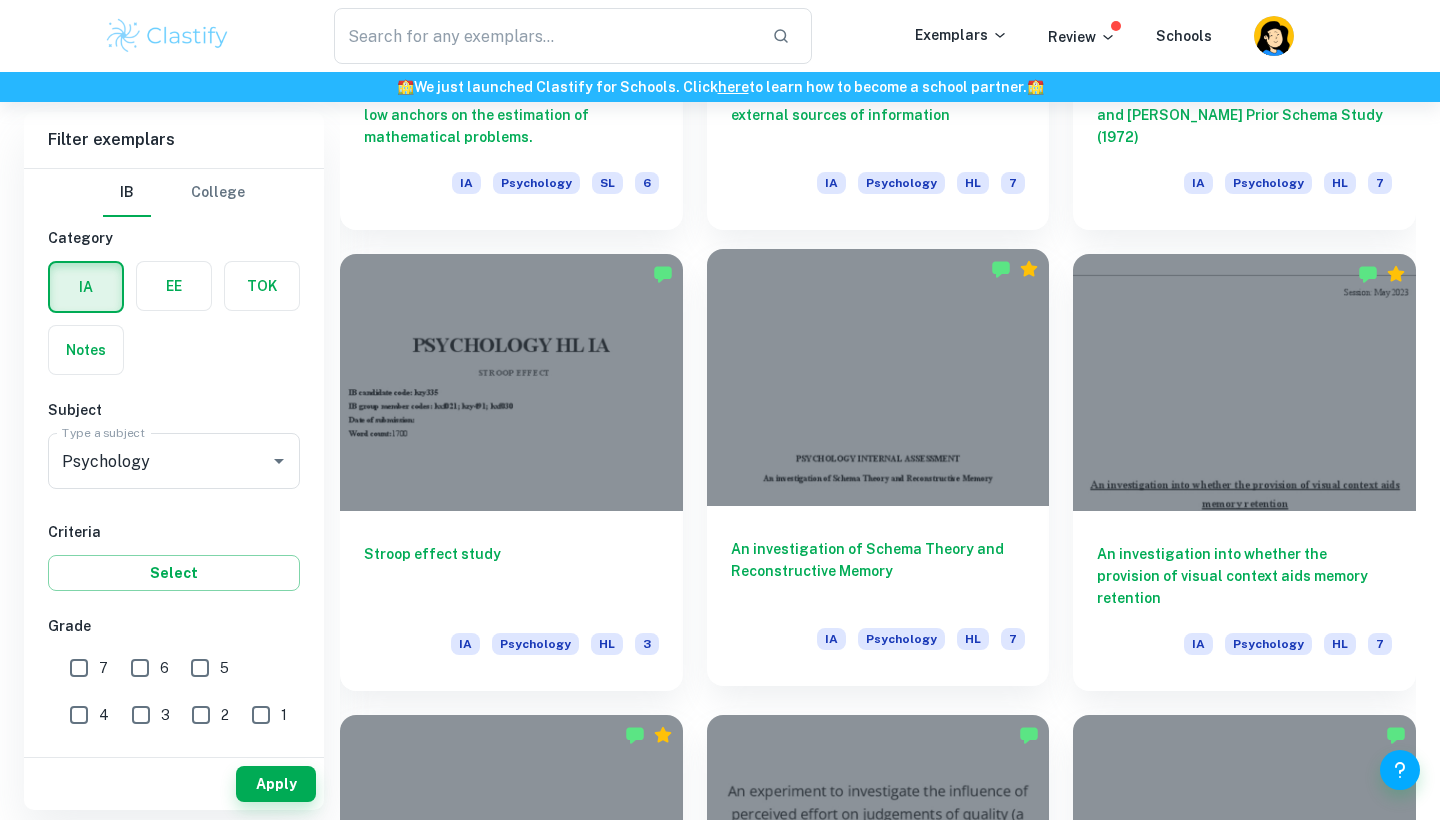 click at bounding box center [878, 377] 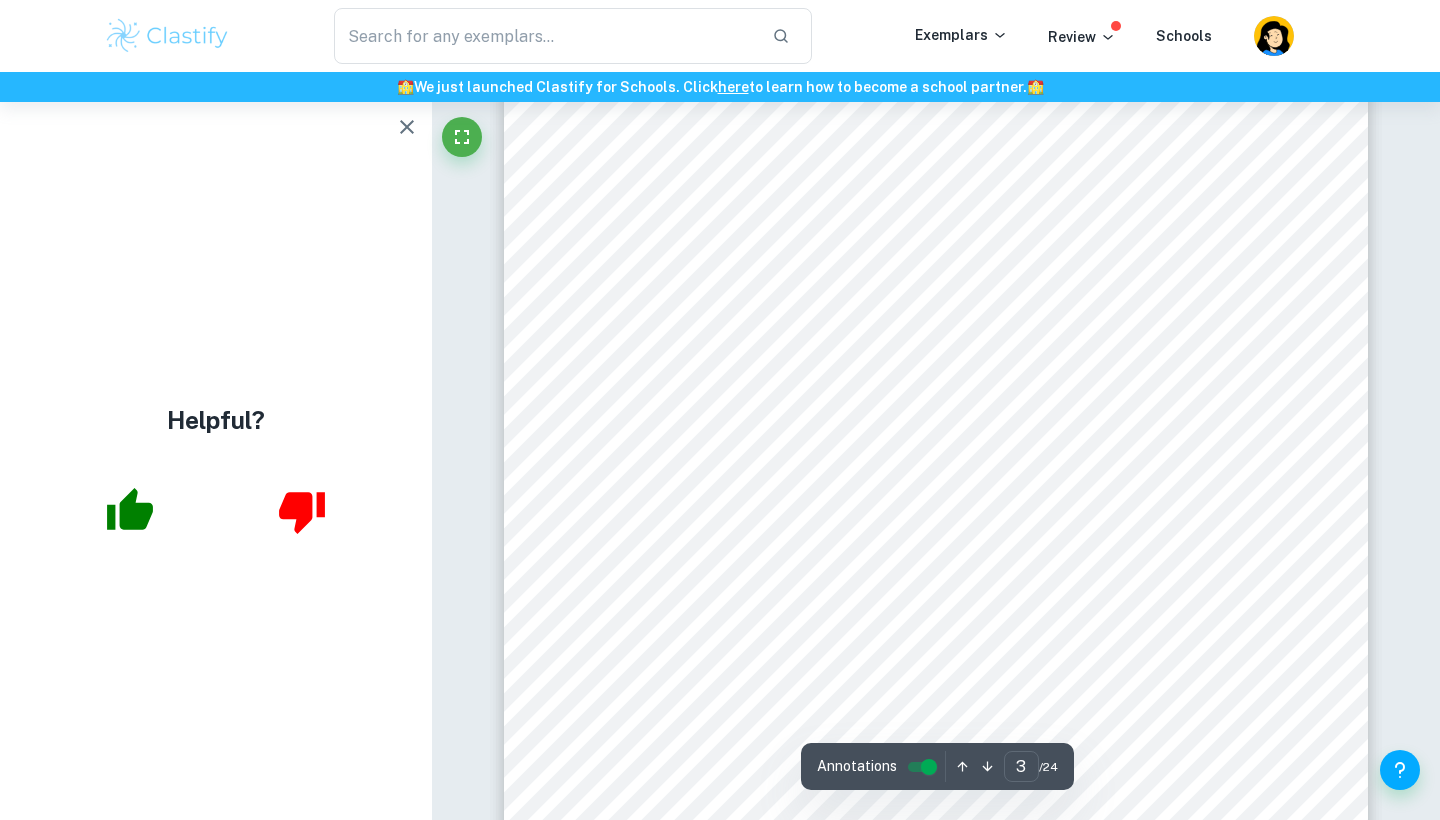scroll, scrollTop: 2555, scrollLeft: 0, axis: vertical 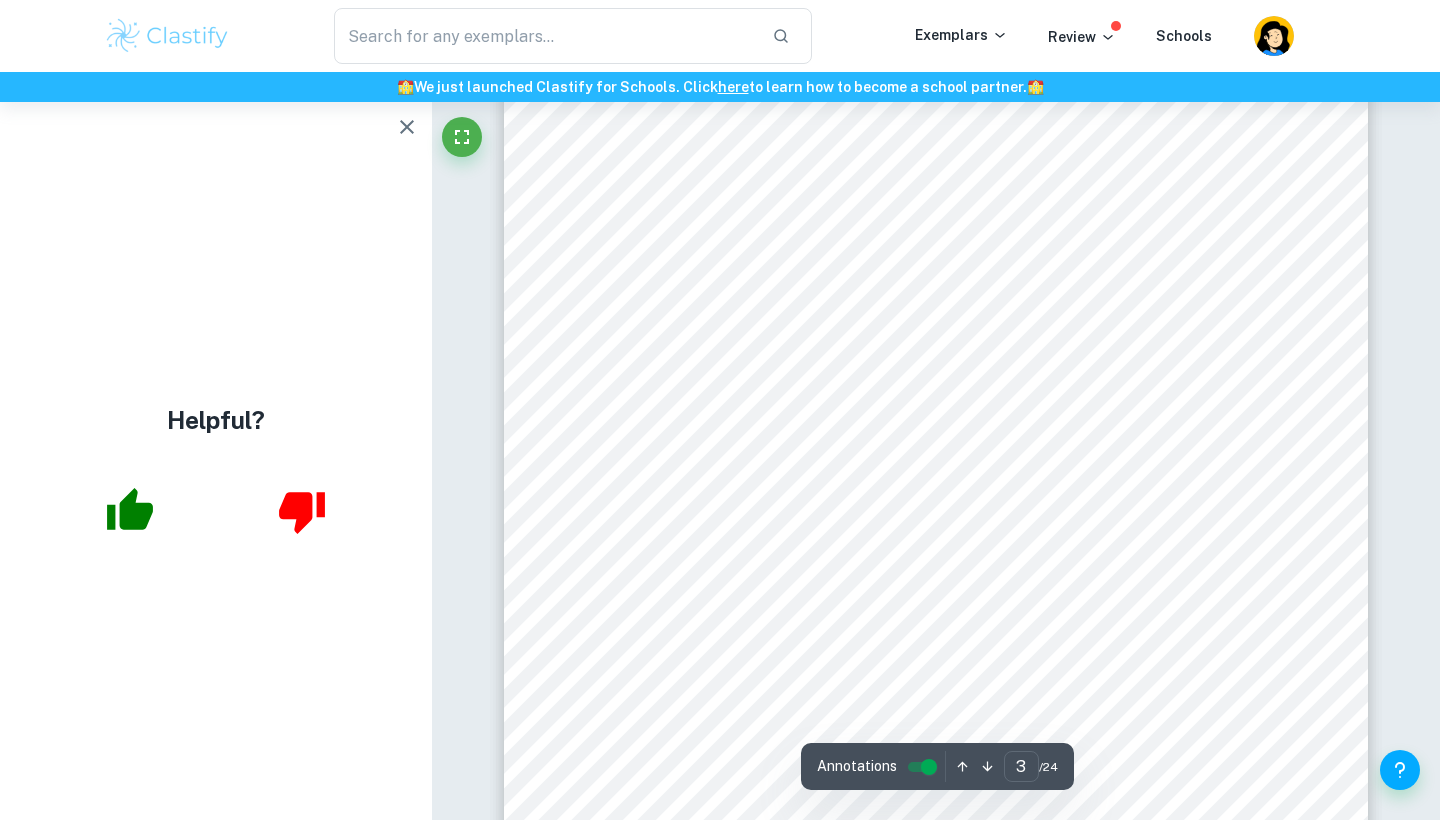 click 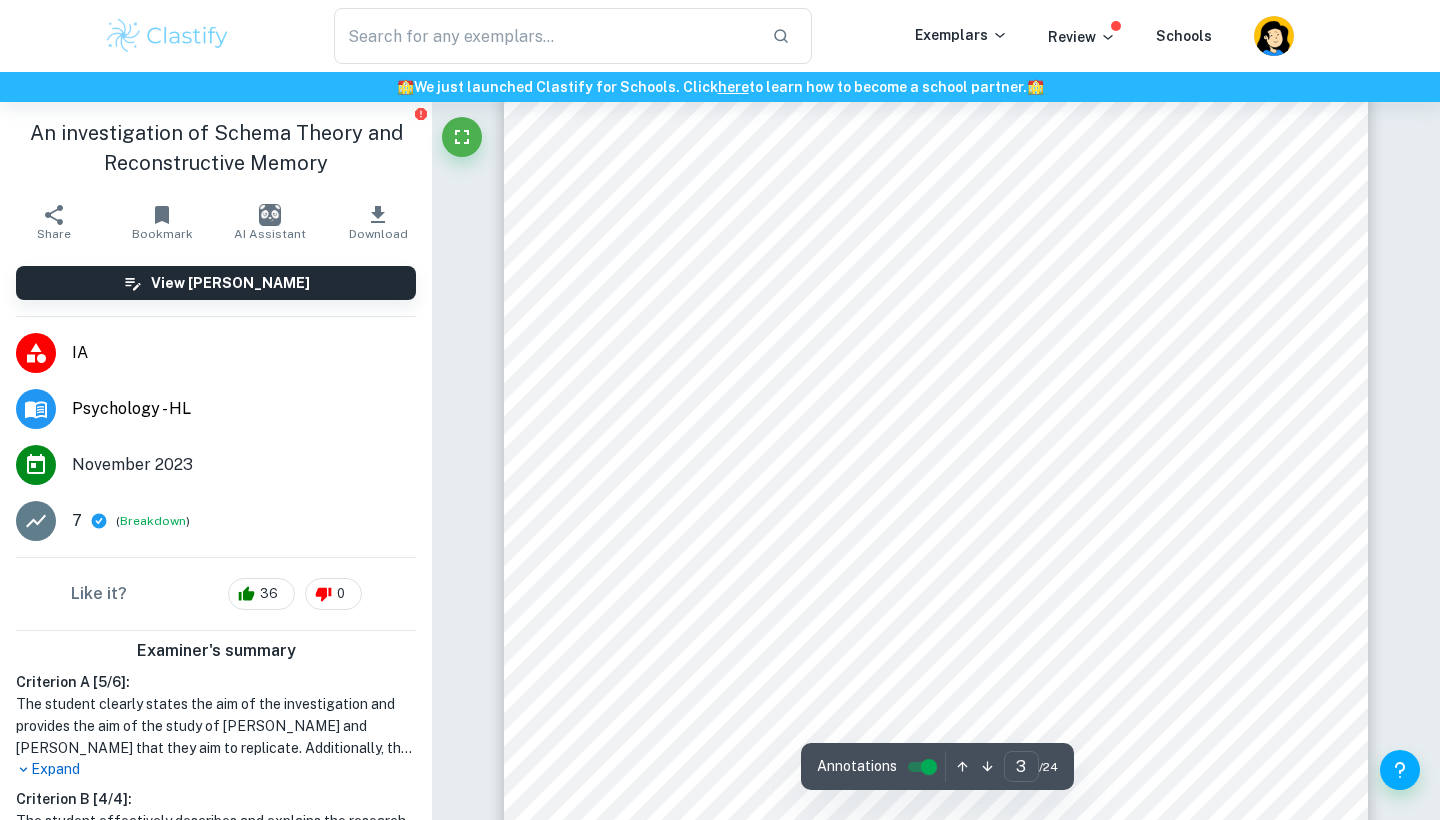 scroll, scrollTop: 2530, scrollLeft: 0, axis: vertical 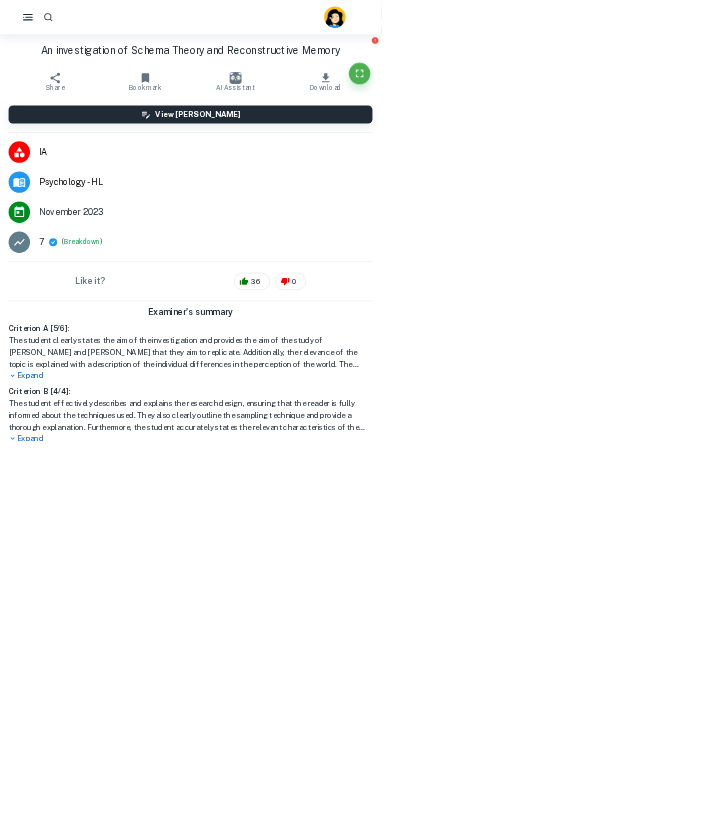 type on "1" 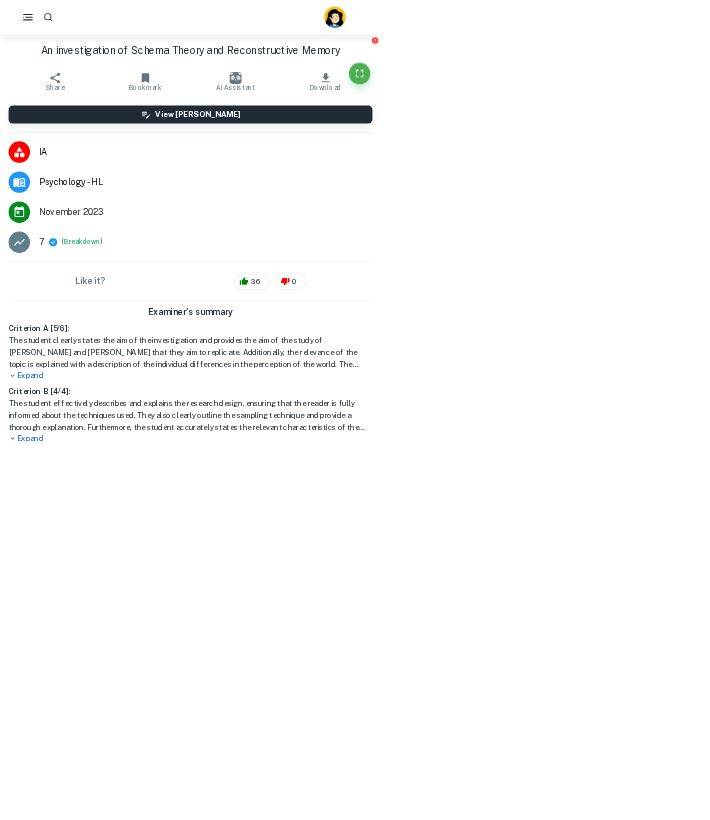 scroll, scrollTop: -39, scrollLeft: 0, axis: vertical 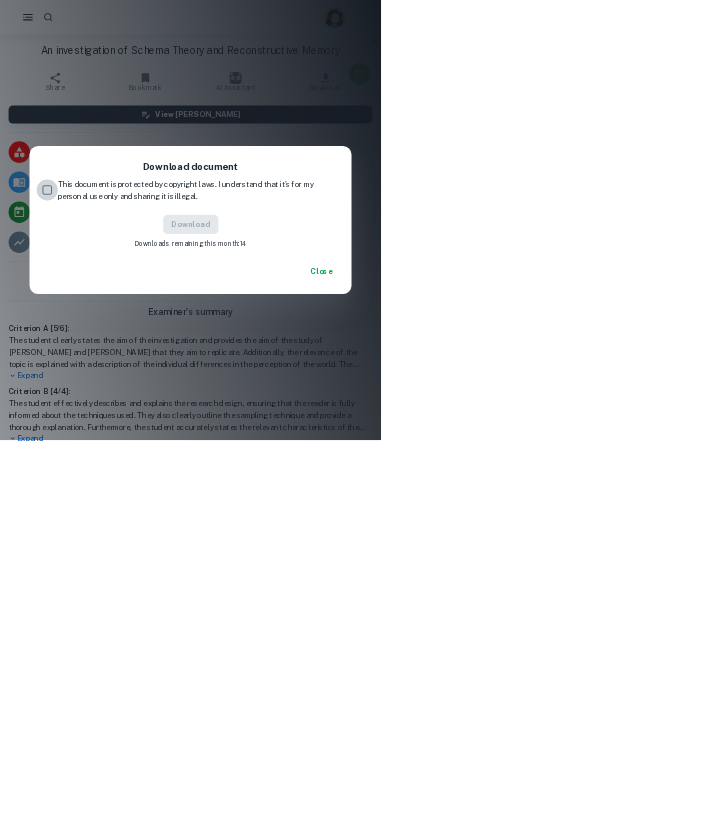 click on "This document is protected by copyright laws. I understand that it's for my personal use only and sharing it is illegal." at bounding box center (88, 354) 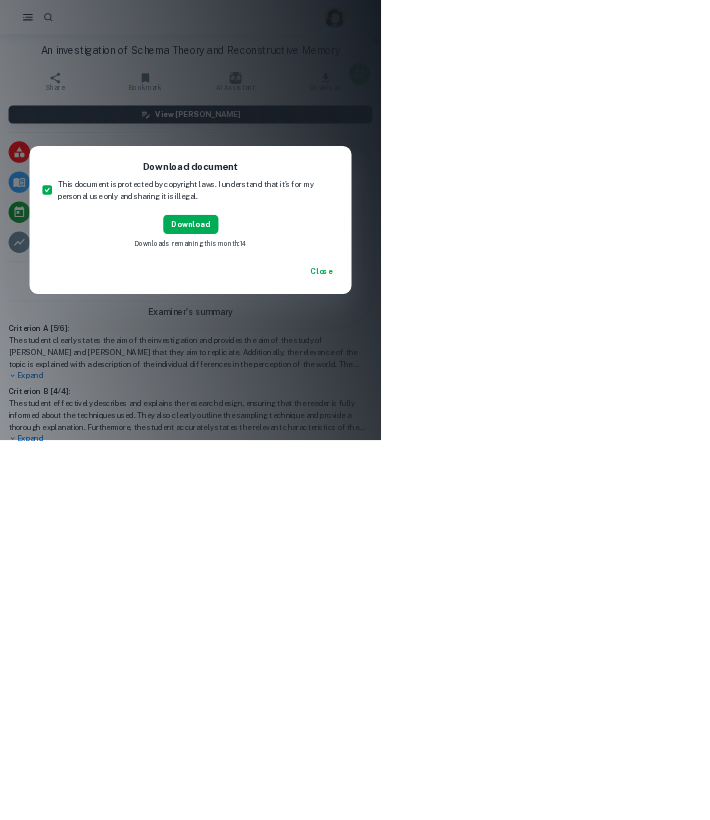 click on "Download" at bounding box center [355, 418] 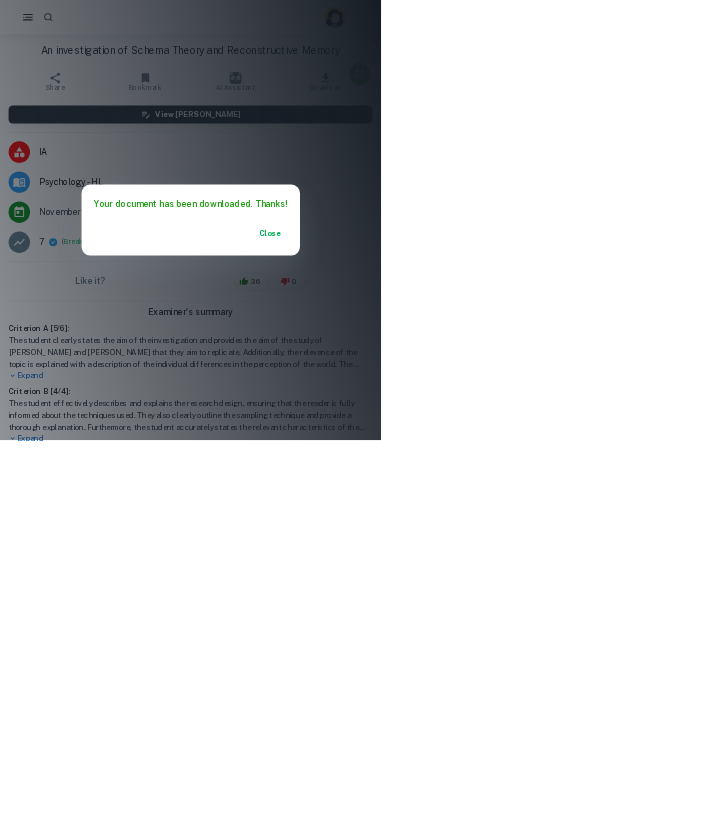click on "Close" at bounding box center (503, 434) 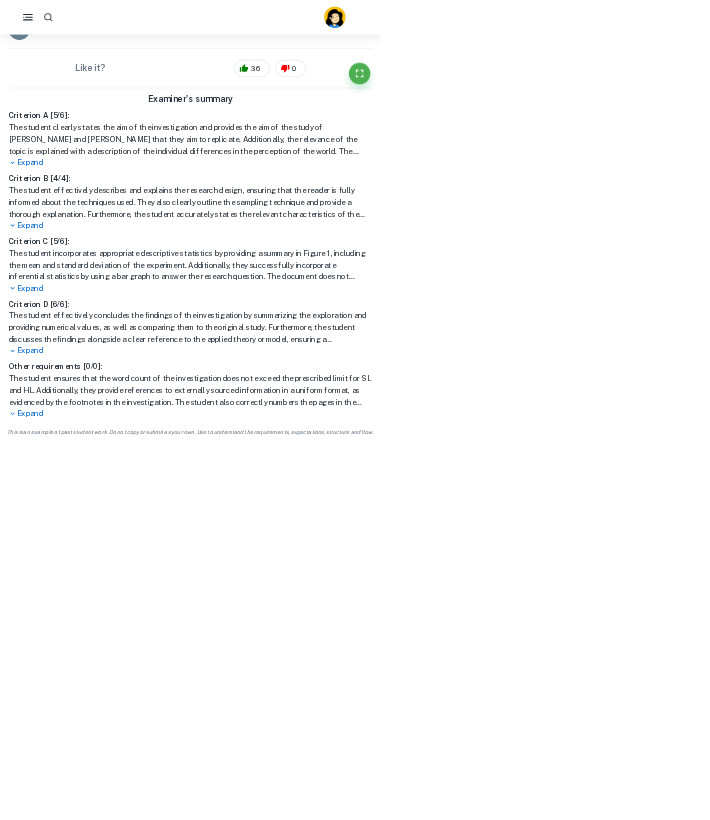scroll, scrollTop: 397, scrollLeft: 0, axis: vertical 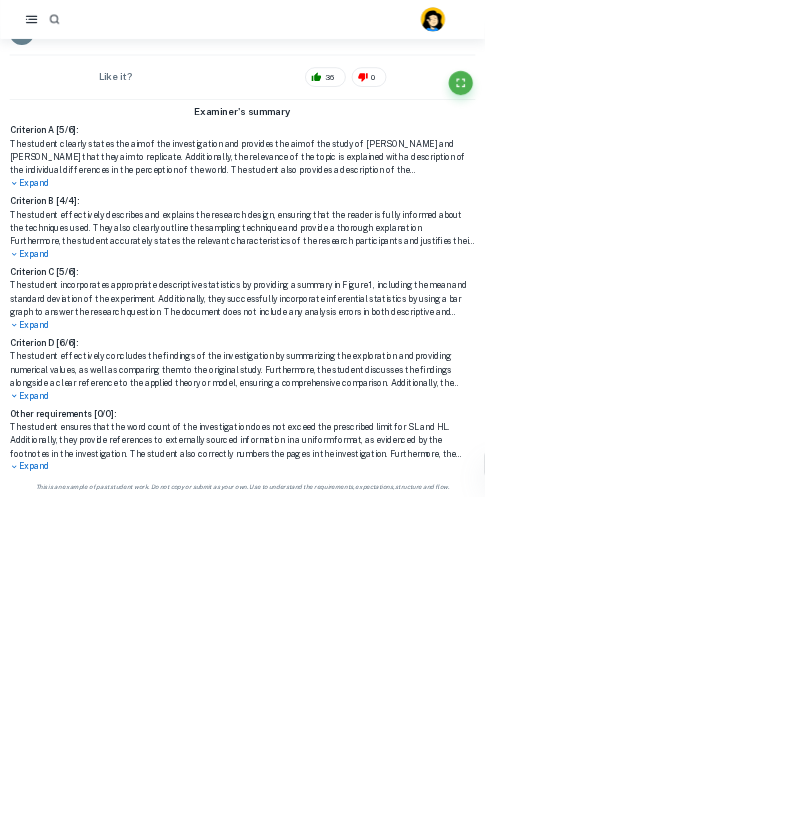 click 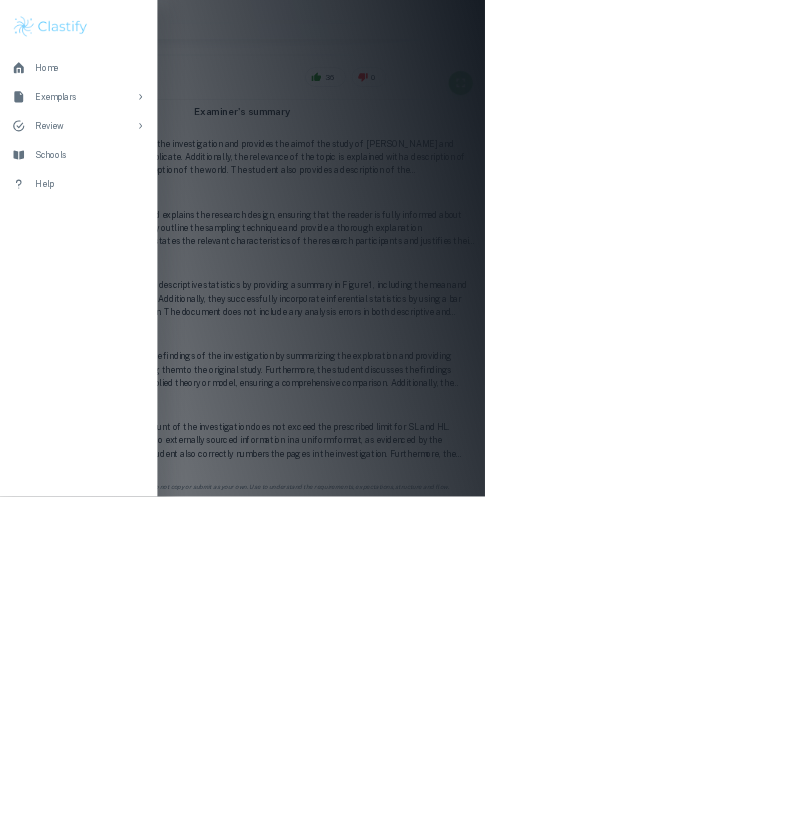 click at bounding box center [400, 410] 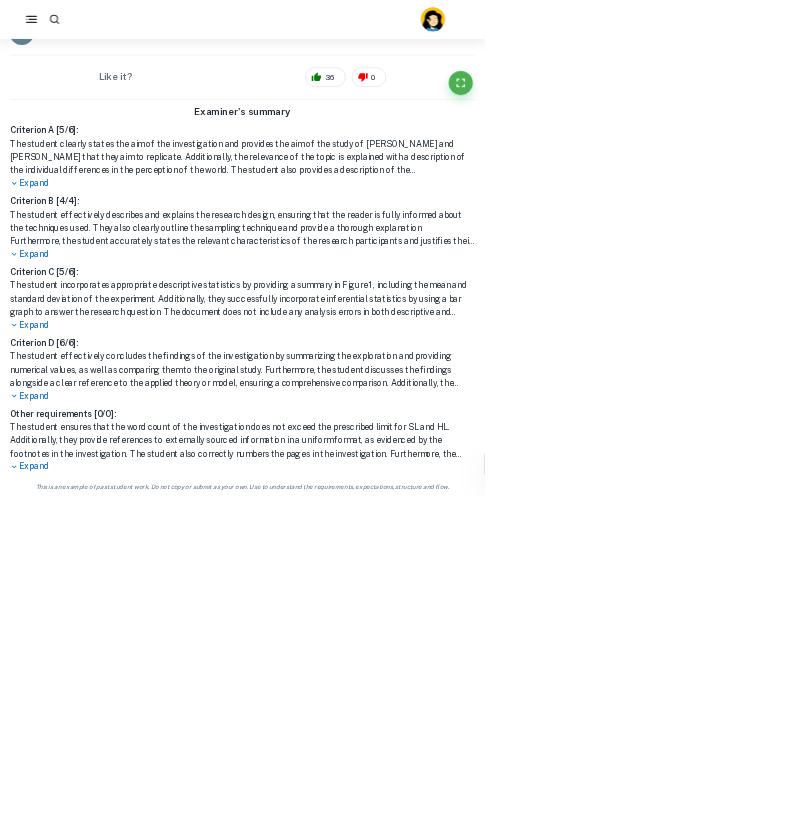 drag, startPoint x: 850, startPoint y: 363, endPoint x: 1052, endPoint y: 437, distance: 215.12787 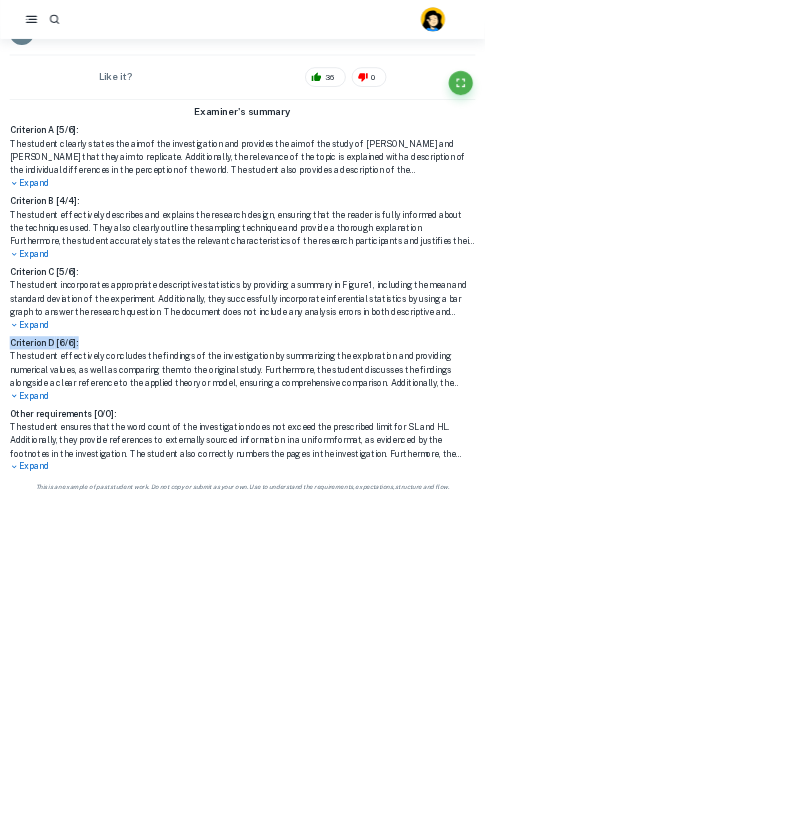 drag, startPoint x: 784, startPoint y: 526, endPoint x: 502, endPoint y: 563, distance: 284.41696 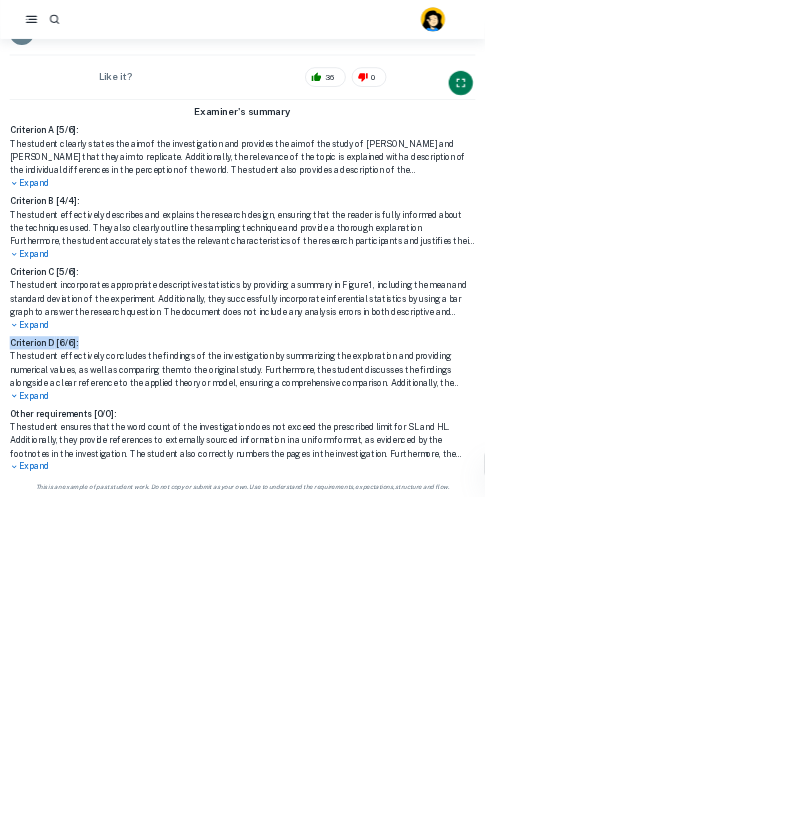 scroll, scrollTop: 0, scrollLeft: 0, axis: both 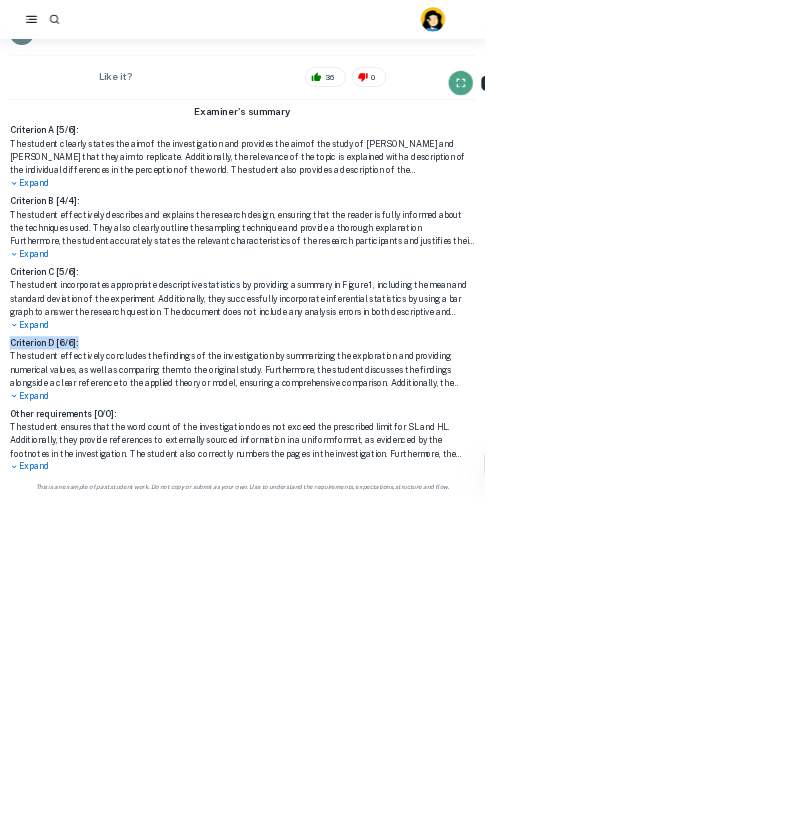 click 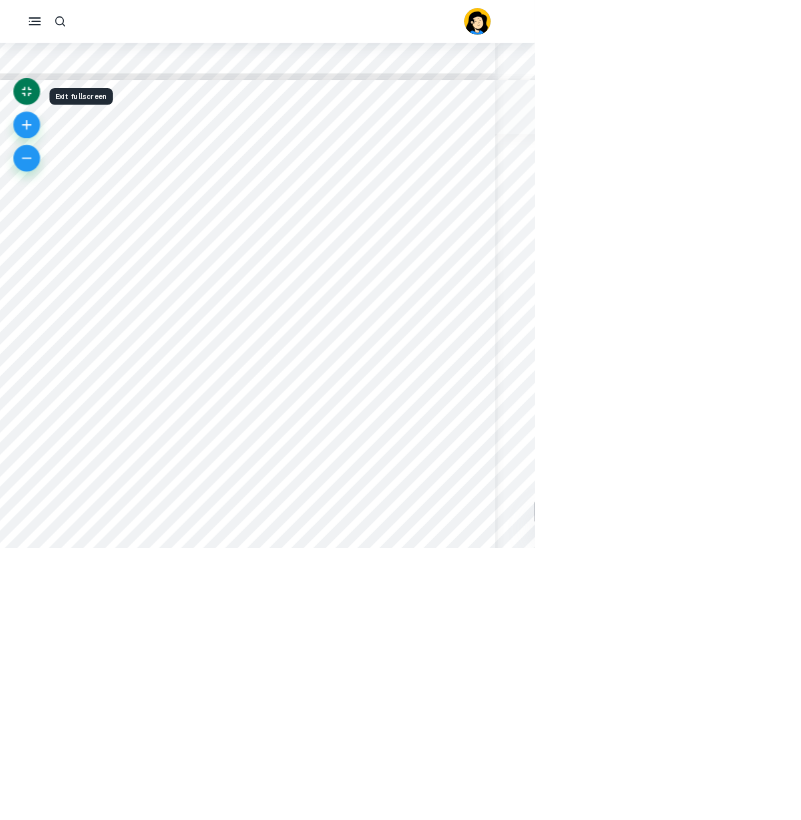 scroll, scrollTop: 2174, scrollLeft: 61, axis: both 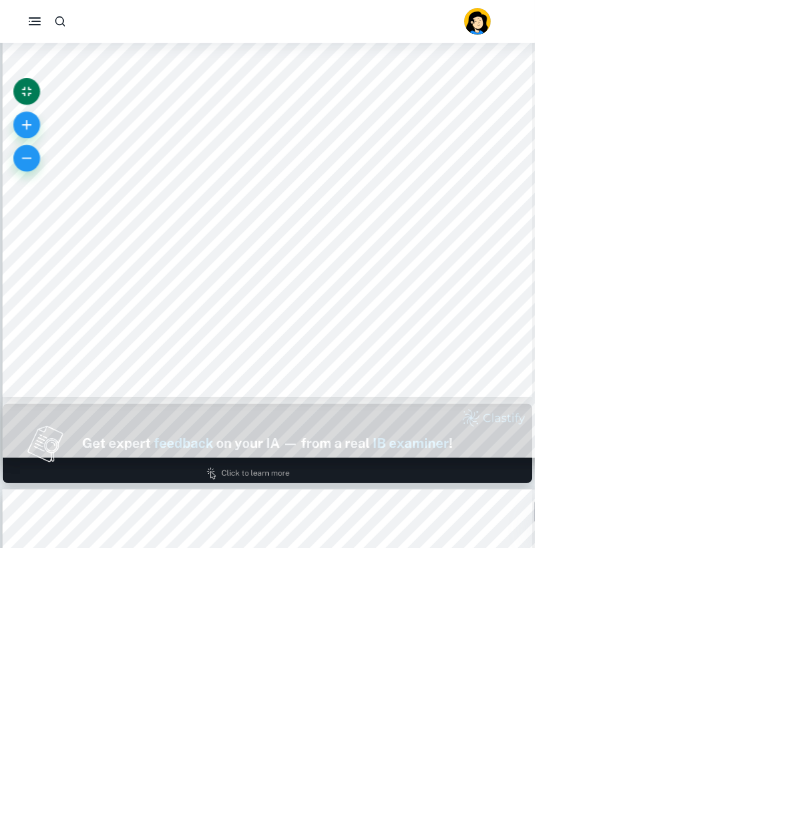 type on "1" 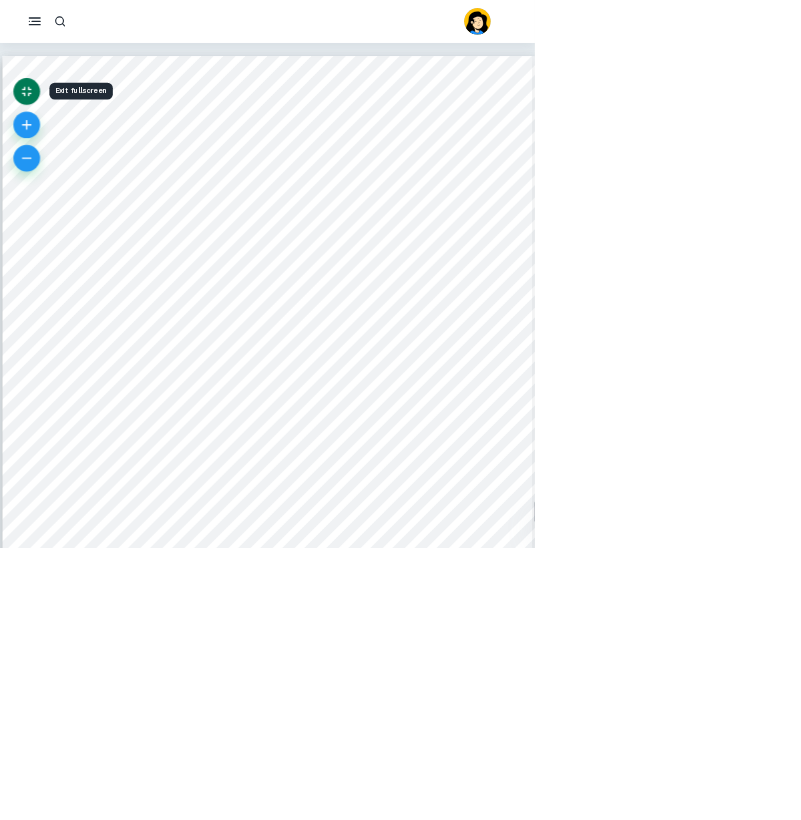 scroll, scrollTop: 0, scrollLeft: 0, axis: both 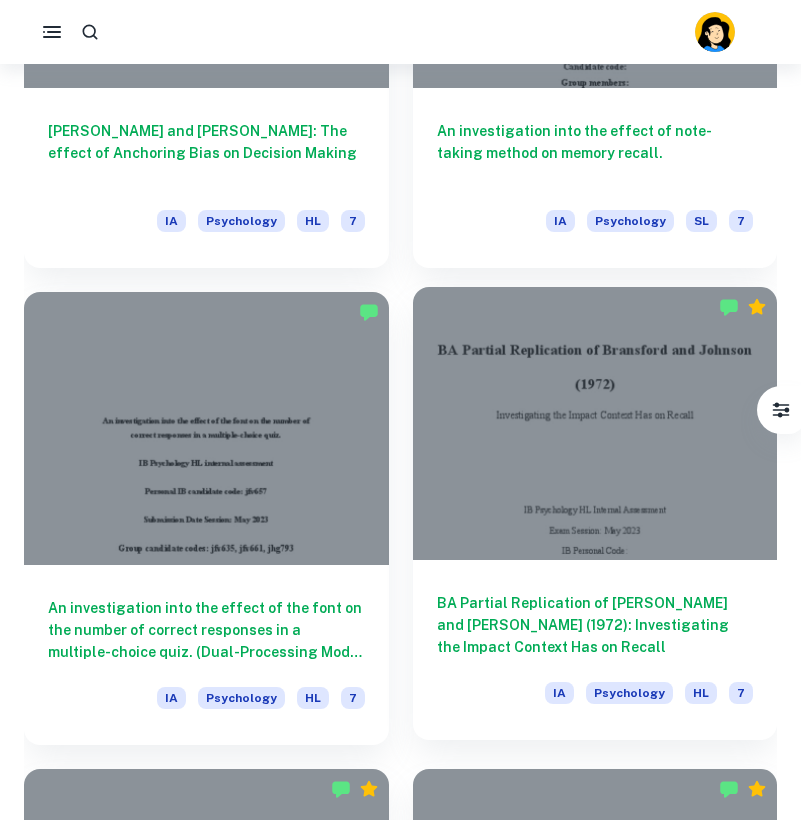 click at bounding box center (595, 423) 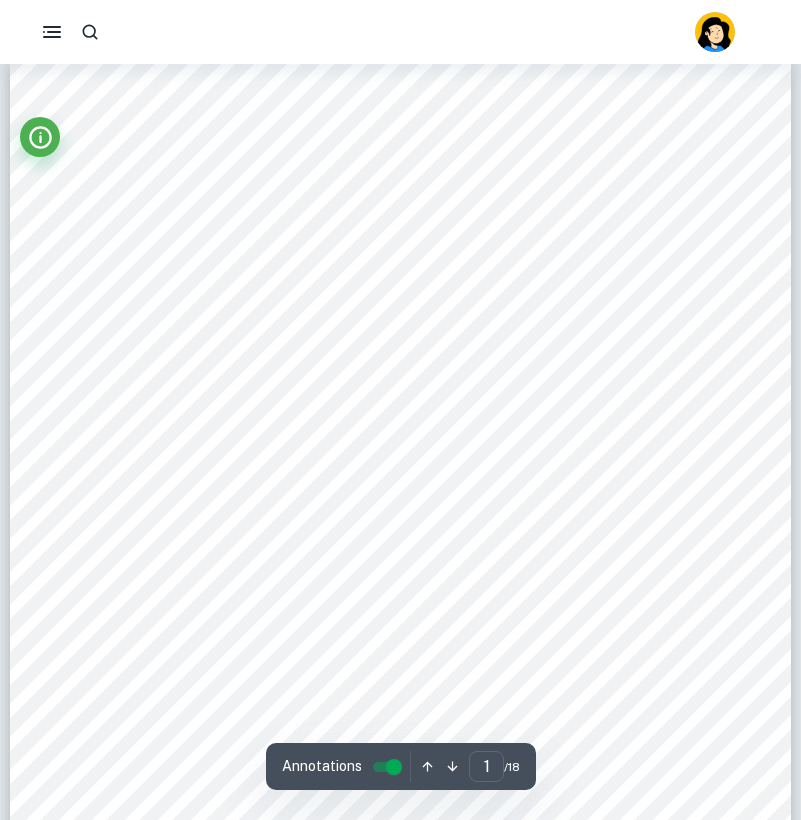 scroll, scrollTop: 26, scrollLeft: 0, axis: vertical 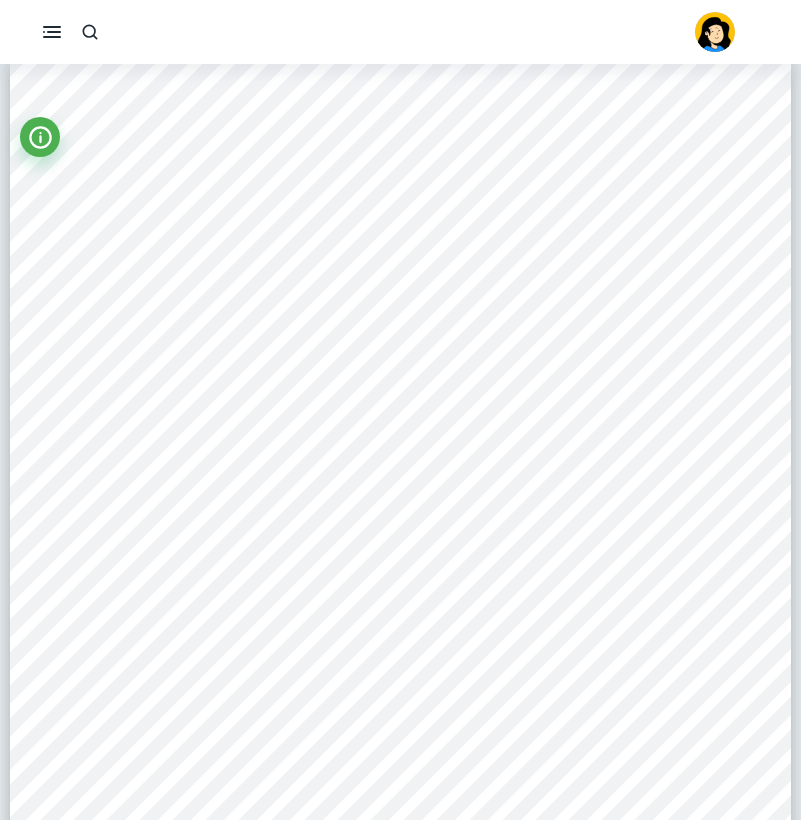 click at bounding box center (400, 32) 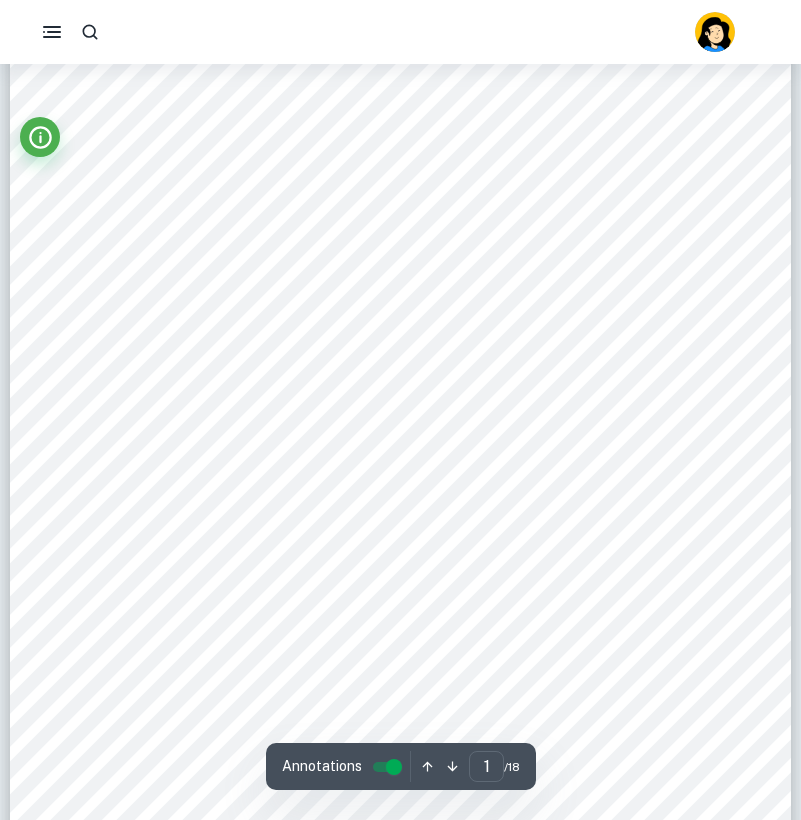 scroll, scrollTop: 149, scrollLeft: 0, axis: vertical 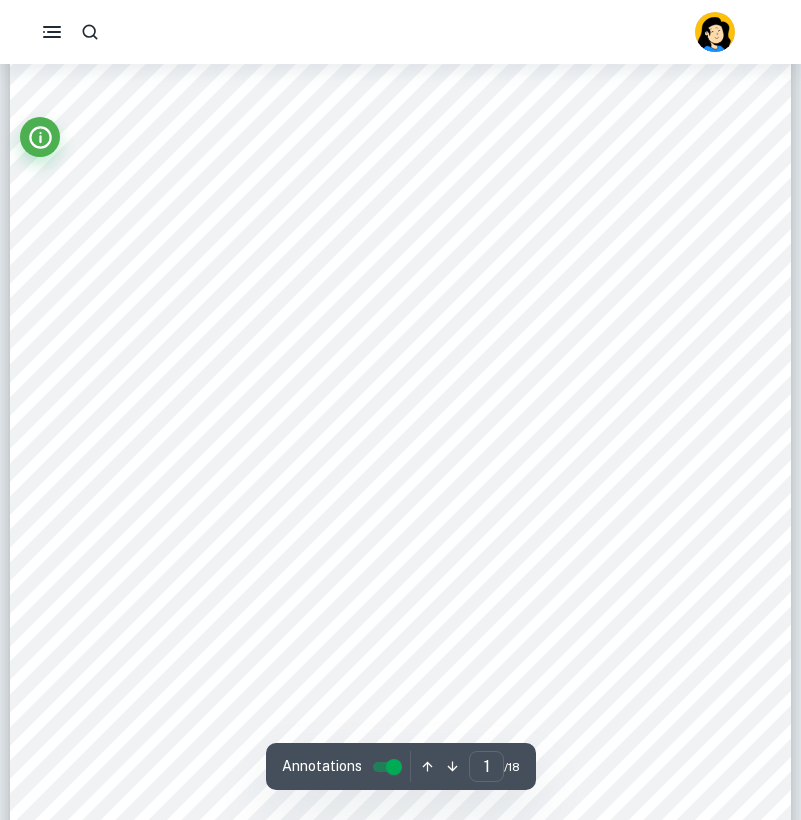 drag, startPoint x: 618, startPoint y: 453, endPoint x: 215, endPoint y: 445, distance: 403.0794 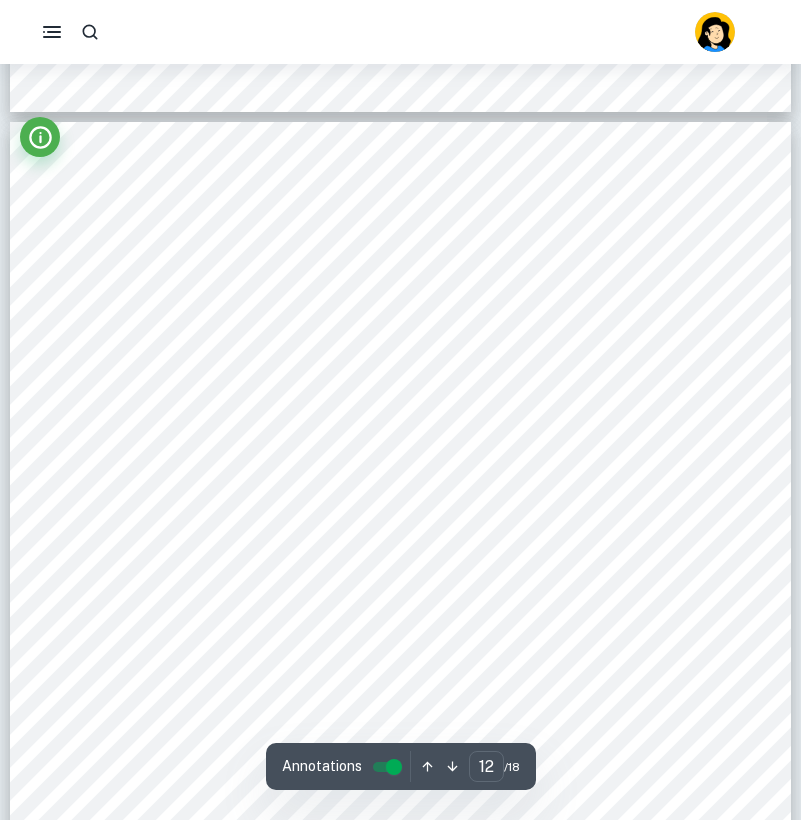 scroll, scrollTop: 11304, scrollLeft: 0, axis: vertical 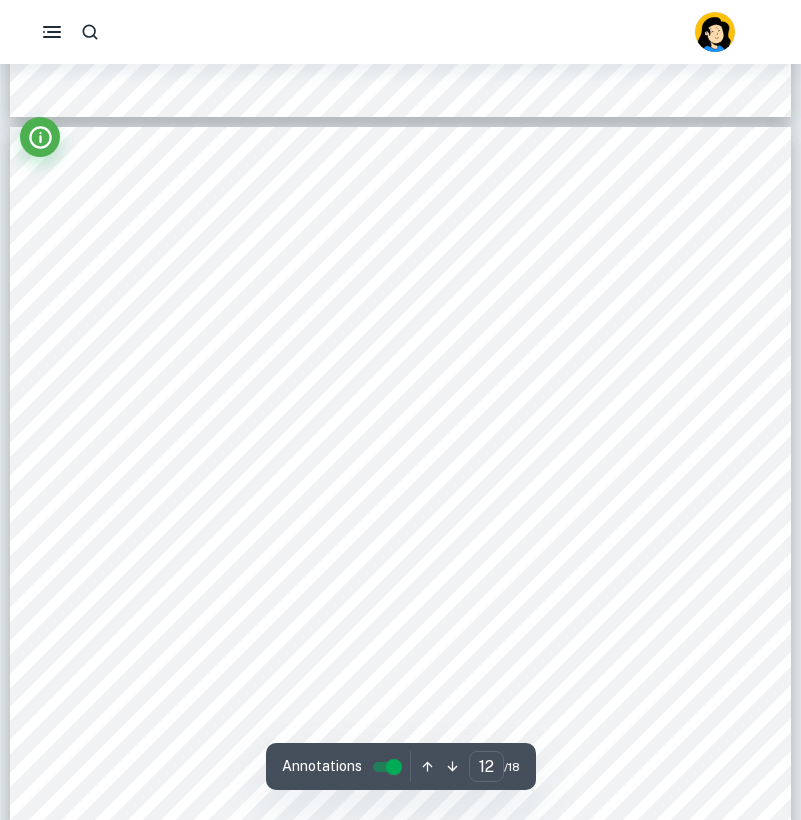 click on "[URL][DOMAIN_NAME]" at bounding box center [222, 380] 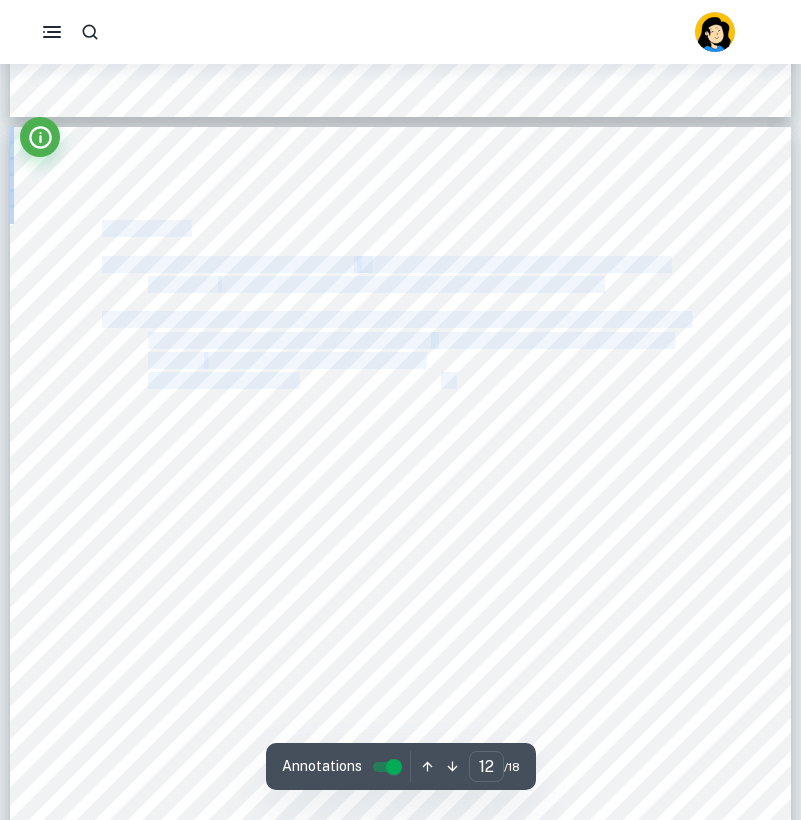 drag, startPoint x: 145, startPoint y: 379, endPoint x: 449, endPoint y: 369, distance: 304.16443 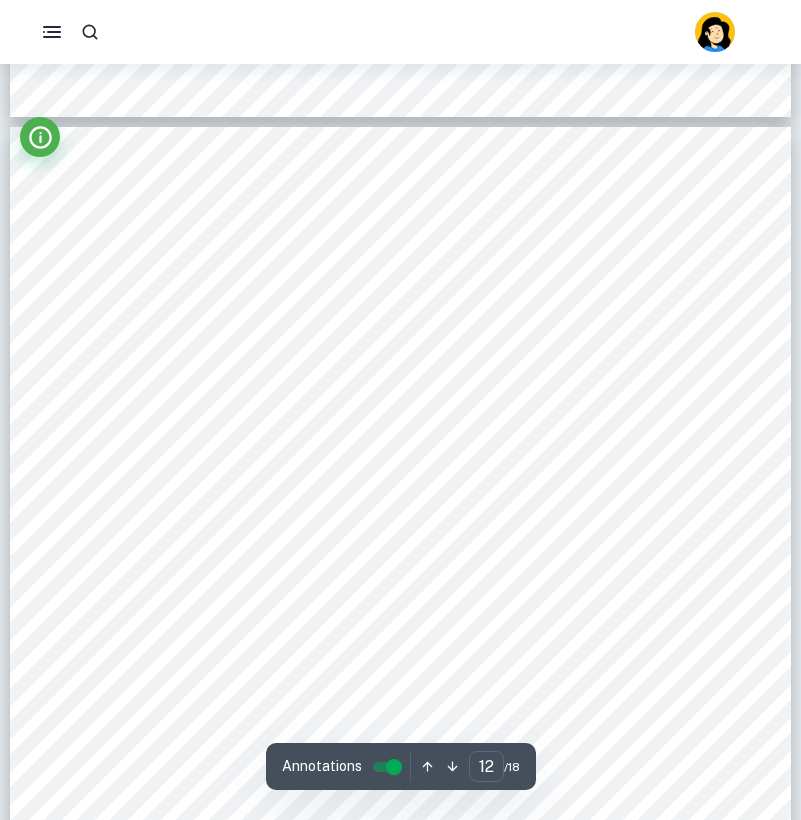 click on "Bibliography [PERSON_NAME], and [PERSON_NAME].   Remembering: A Study in Experimental and Social Psychology . 2nd ed., Cambridge University Press, 1995. Accessed [DATE] [PERSON_NAME] and [PERSON_NAME]. <Contextual Prerequisites for Understanding: Some Investigations of Comprehension and Recall.=   Journal of Verbal Learning and Verbal Behavior , vol. 11, no. 6, 1972, pp. 7173726., [URL][DOMAIN_NAME] . Accessed [DATE] [PERSON_NAME]. <What Is Memory?=   Verywell Mind , [DATE], [URL][DOMAIN_NAME] . Accessed [DATE] [PERSON_NAME]. <Cognitive Psychology.=   Cognitive Approach | Simply Psychology , 2020, [URL][DOMAIN_NAME] . Accessed   [DATE]" at bounding box center [400, 632] 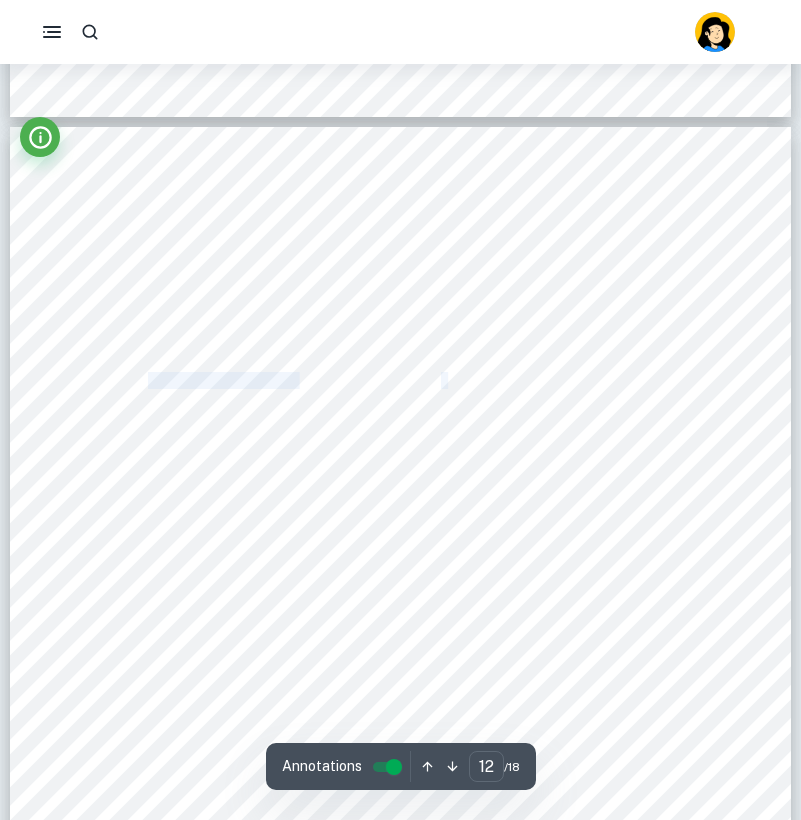 drag, startPoint x: 447, startPoint y: 377, endPoint x: 150, endPoint y: 378, distance: 297.00168 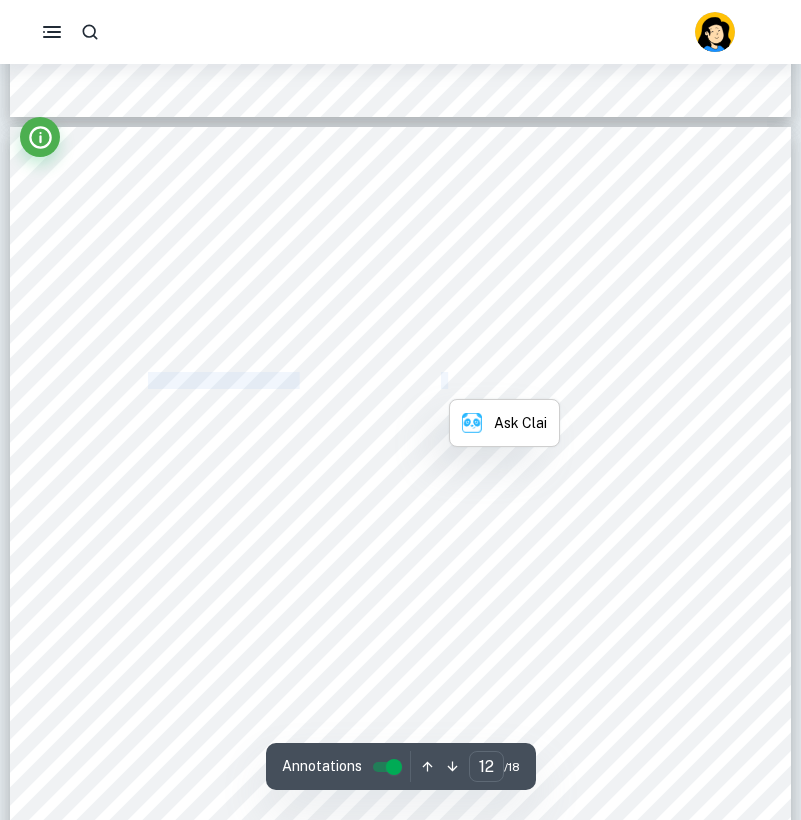 copy on "[URL][DOMAIN_NAME] ." 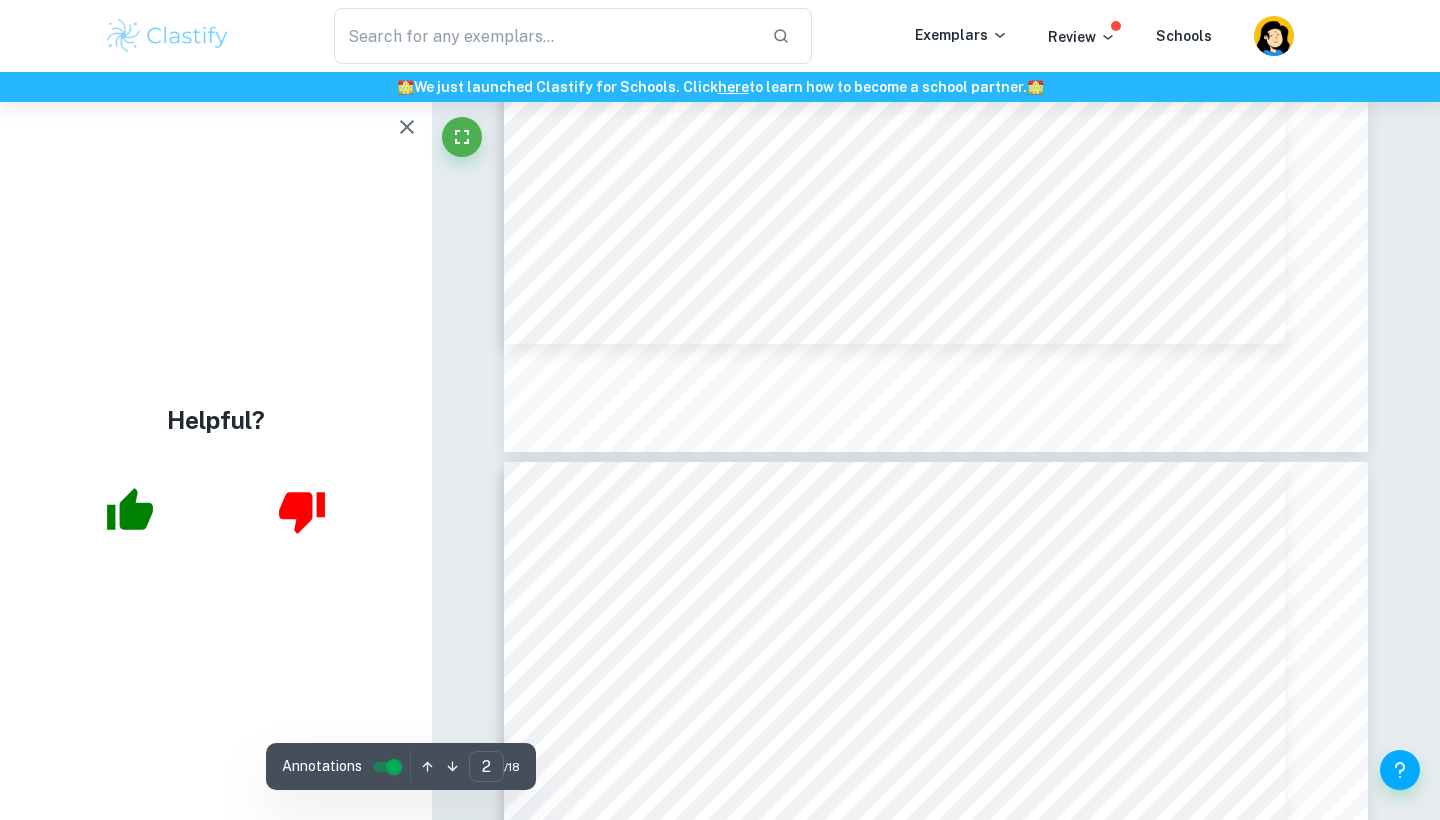 scroll, scrollTop: 2066, scrollLeft: 0, axis: vertical 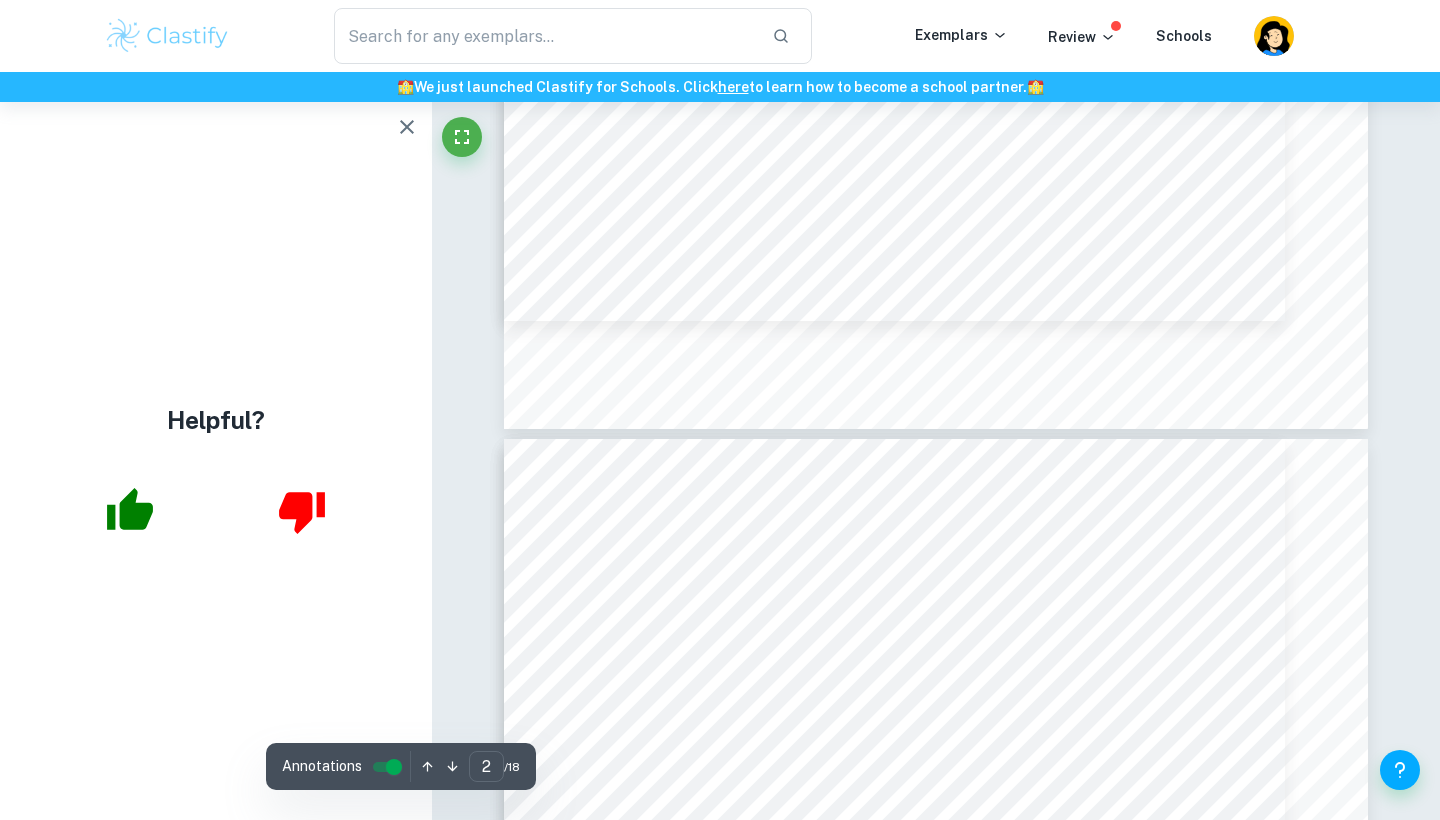 click 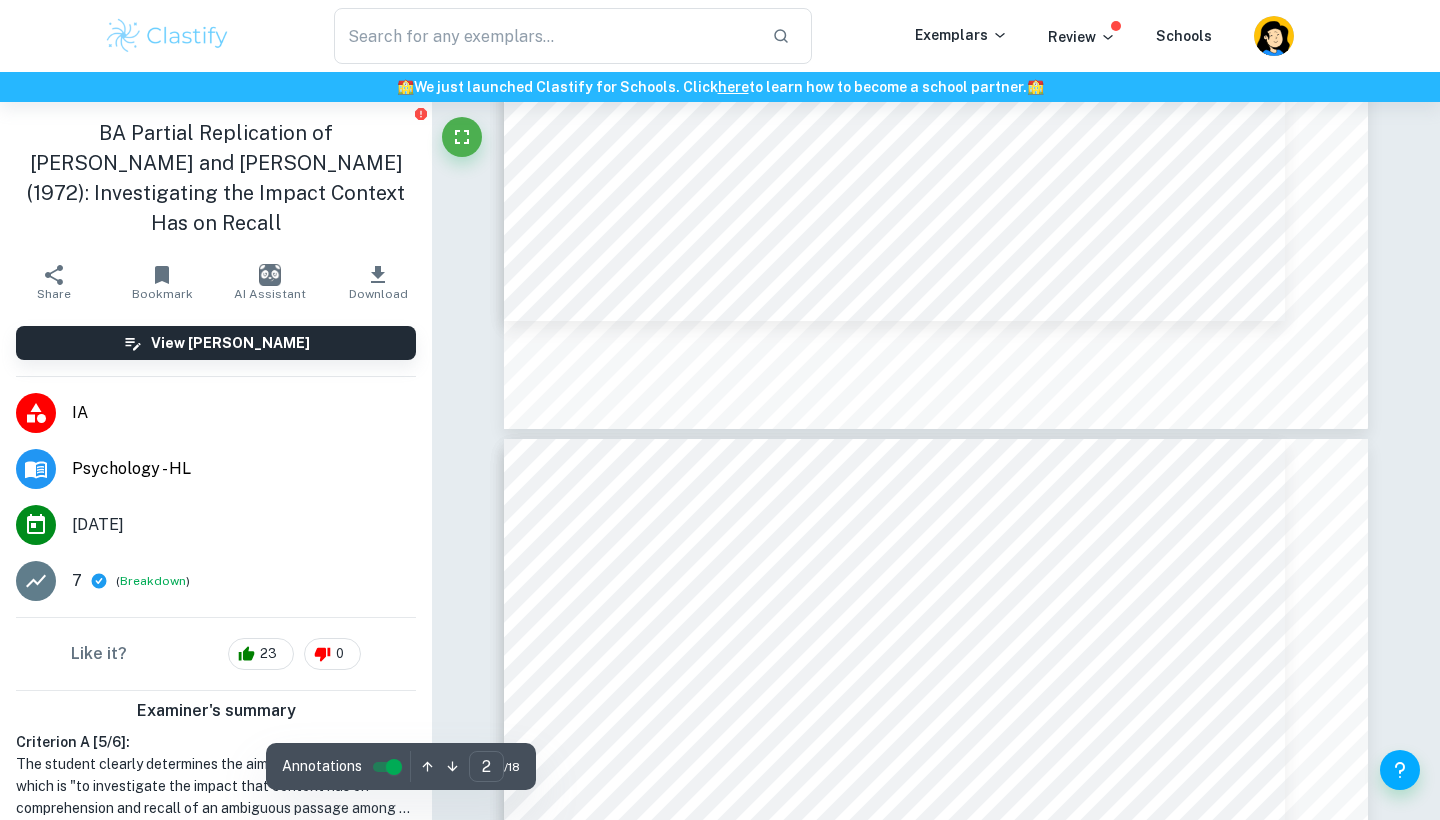 type on "3" 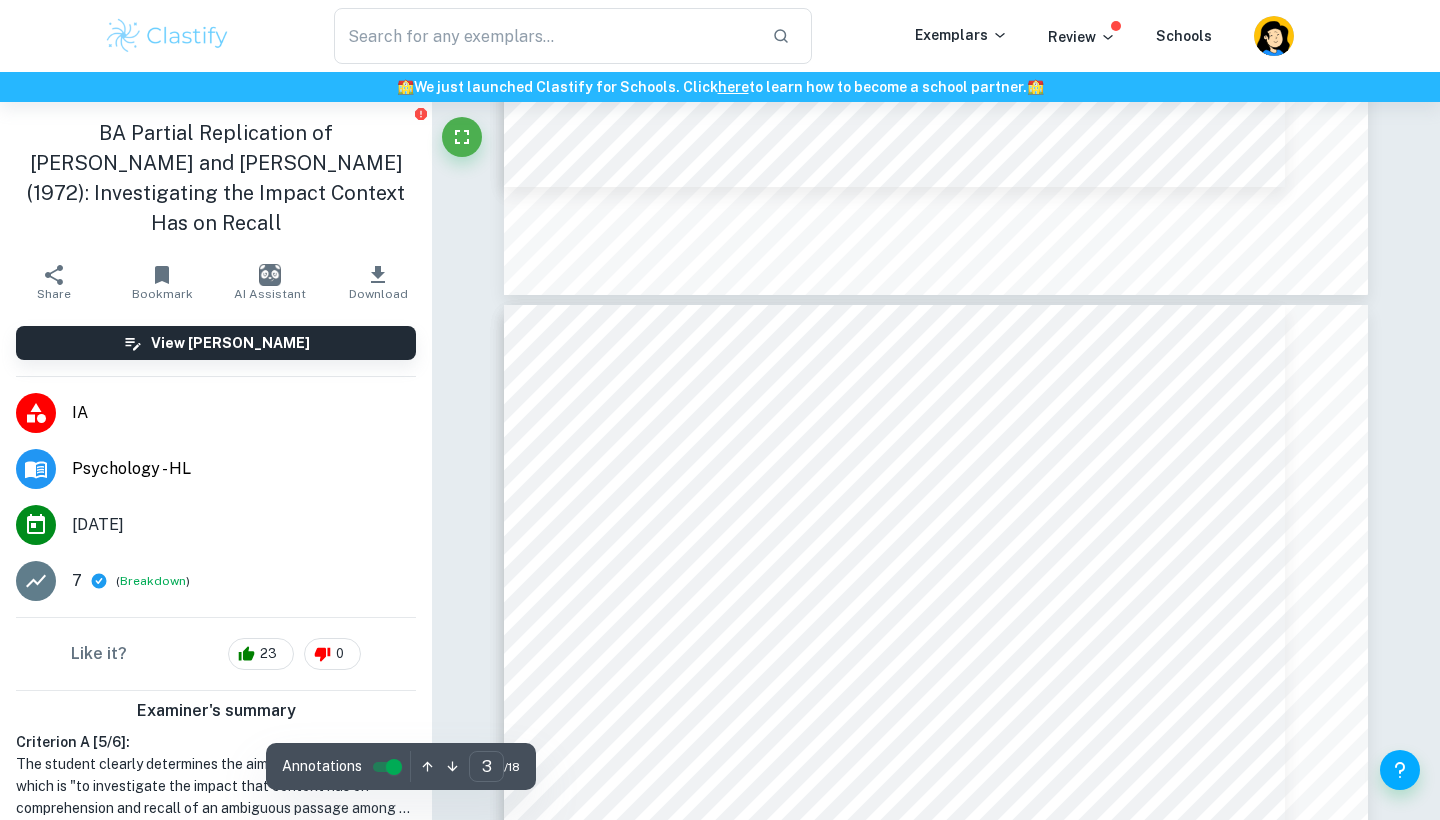 scroll, scrollTop: 2217, scrollLeft: 0, axis: vertical 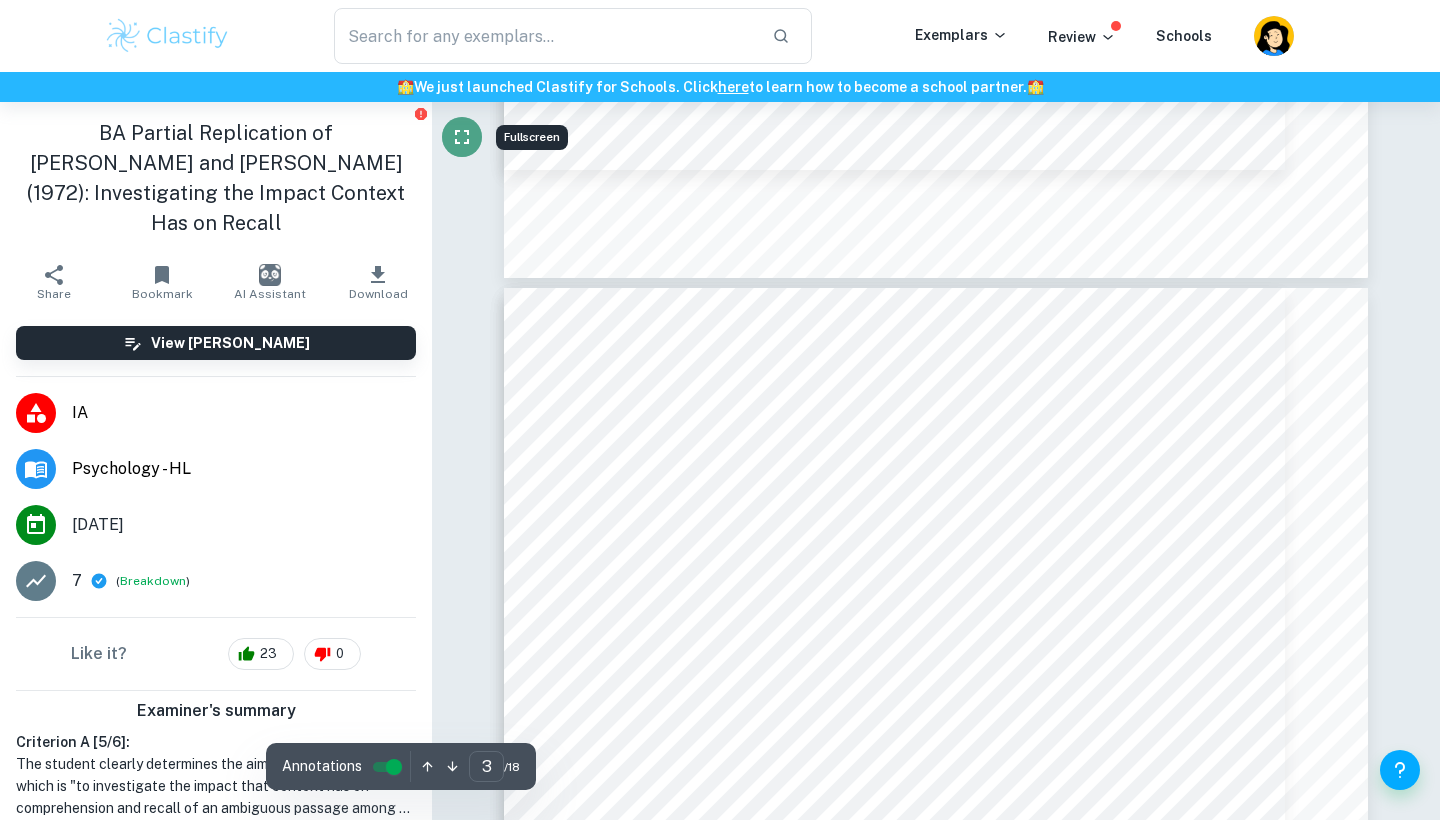 click 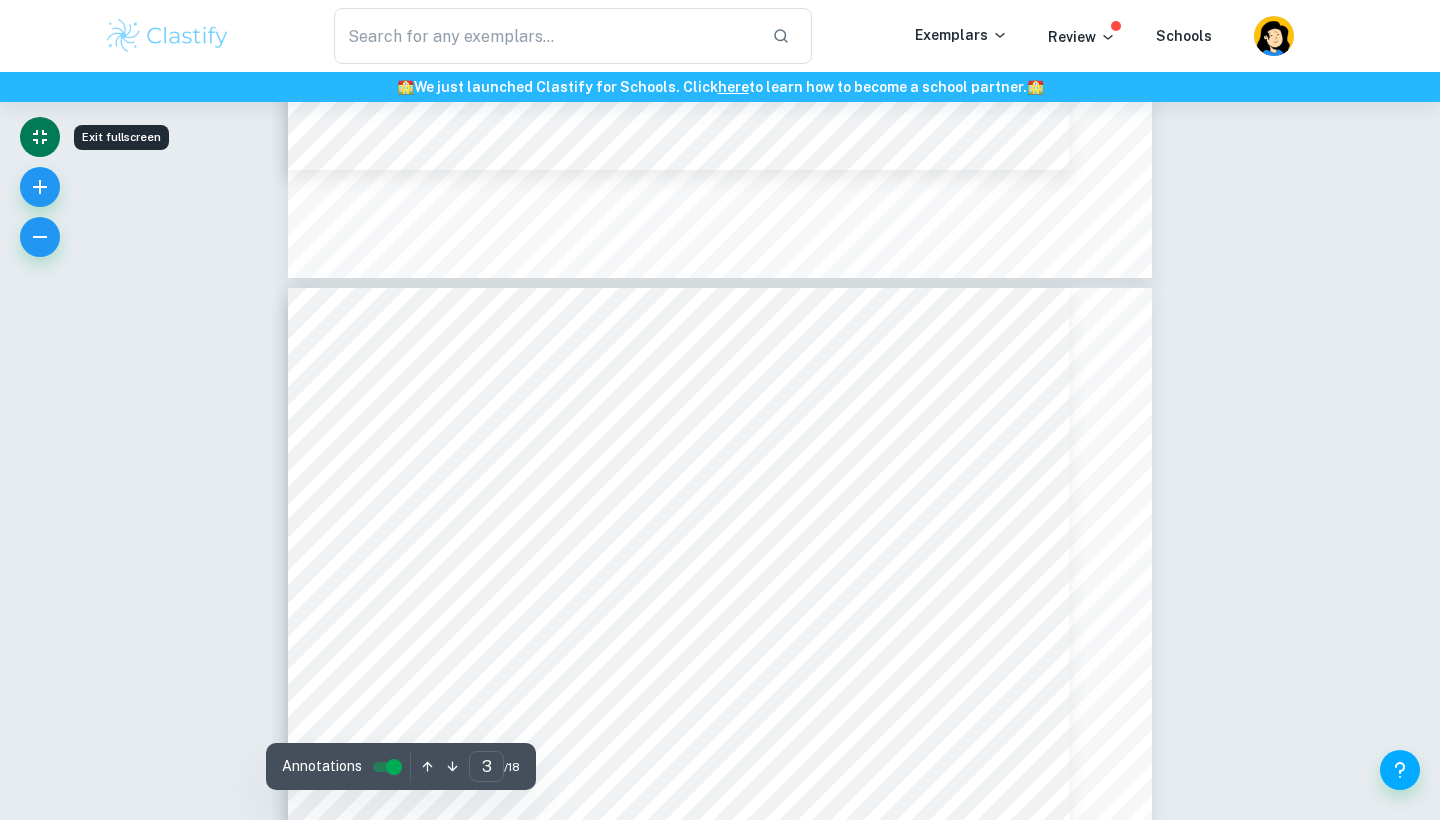 click on "I. Introduction This replicated study investigates the reliability of memory. Memory refers to the process of obtaining, storing, retaining, and retrieving information over time 1 . Schema theory is one way that psychologists have attempted to explain the inner workings of memory. First introduced by [PERSON_NAME] in [DATE] 2 , schema theory defines schemas as cognitive frameworks which describe a pattern, thought, or behavior to help organize categories of information and the relationships amongst them 3 . Schemas are based on past experiences and are used to understand information and dictate what actions should be taken in response to them. [PERSON_NAME] and [PERSON_NAME] (1972) 4   carried out an experiment investigating the effect of context on comprehension and memory of audio passages. The researchers hypothesized that providing context images before having participants listen to a passage would trigger schemas which would influence how the the image. 4   Comprehension and Recall.=   3     2     1" at bounding box center (720, 847) 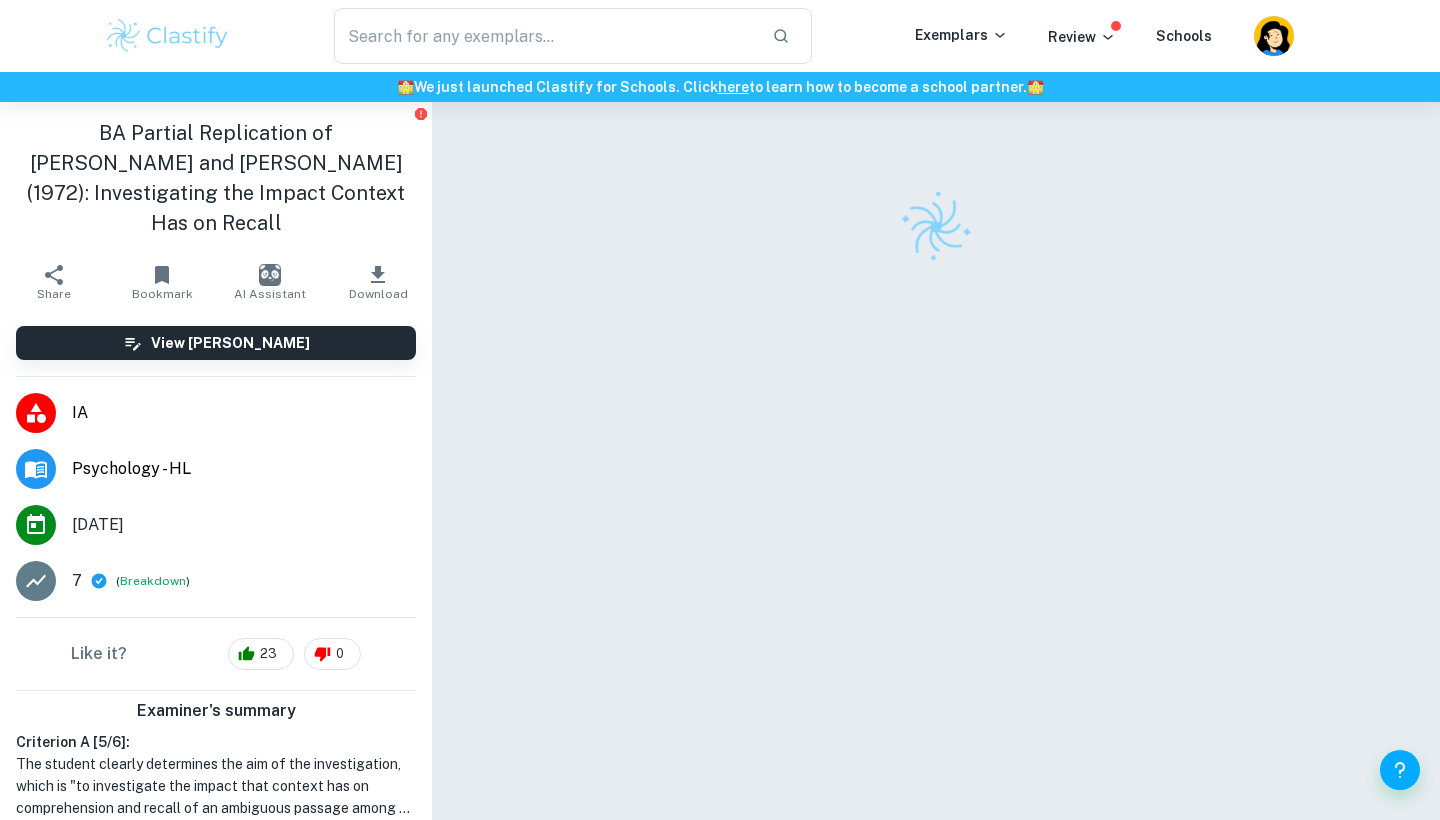 scroll, scrollTop: 0, scrollLeft: 0, axis: both 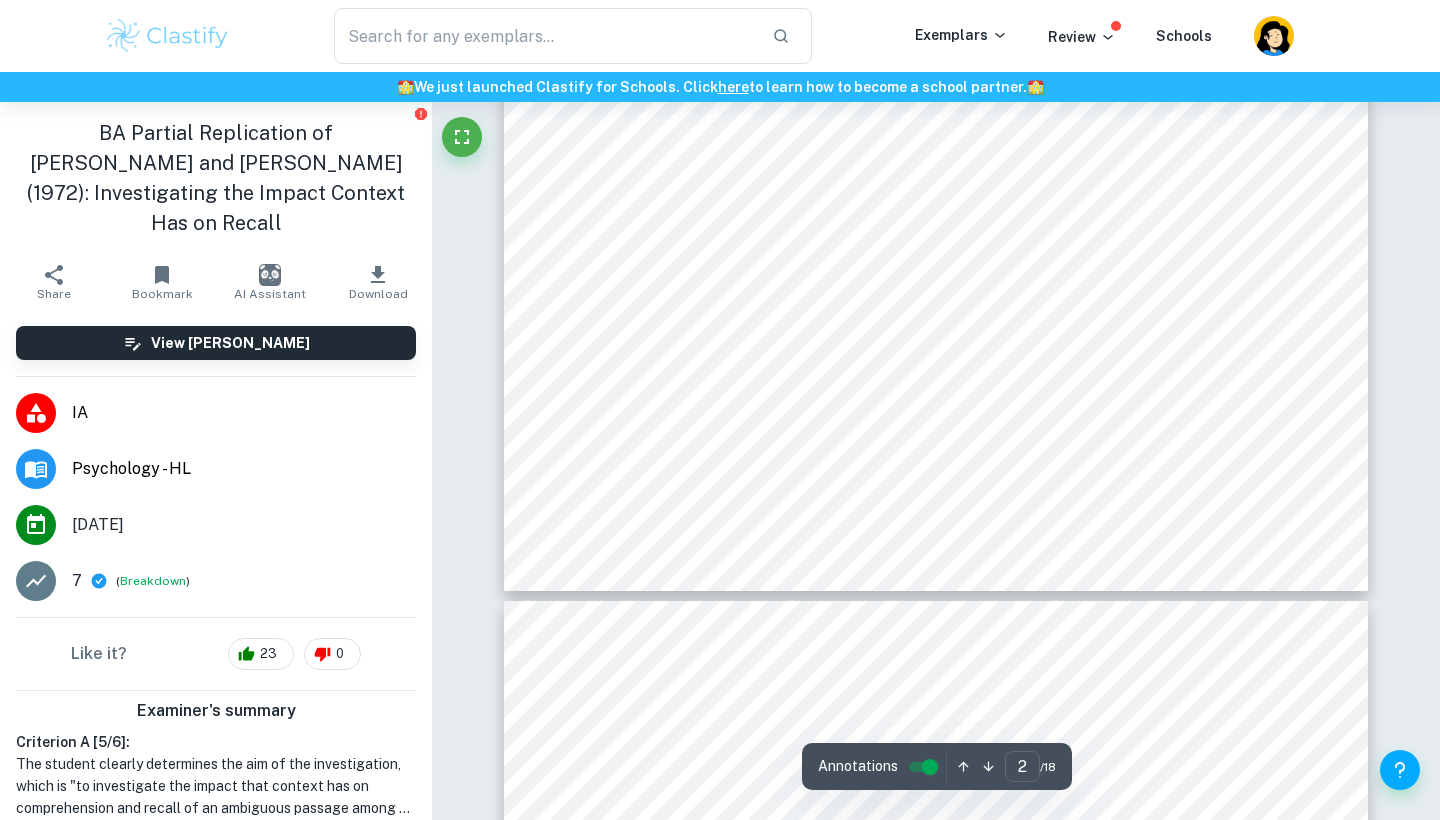 type on "3" 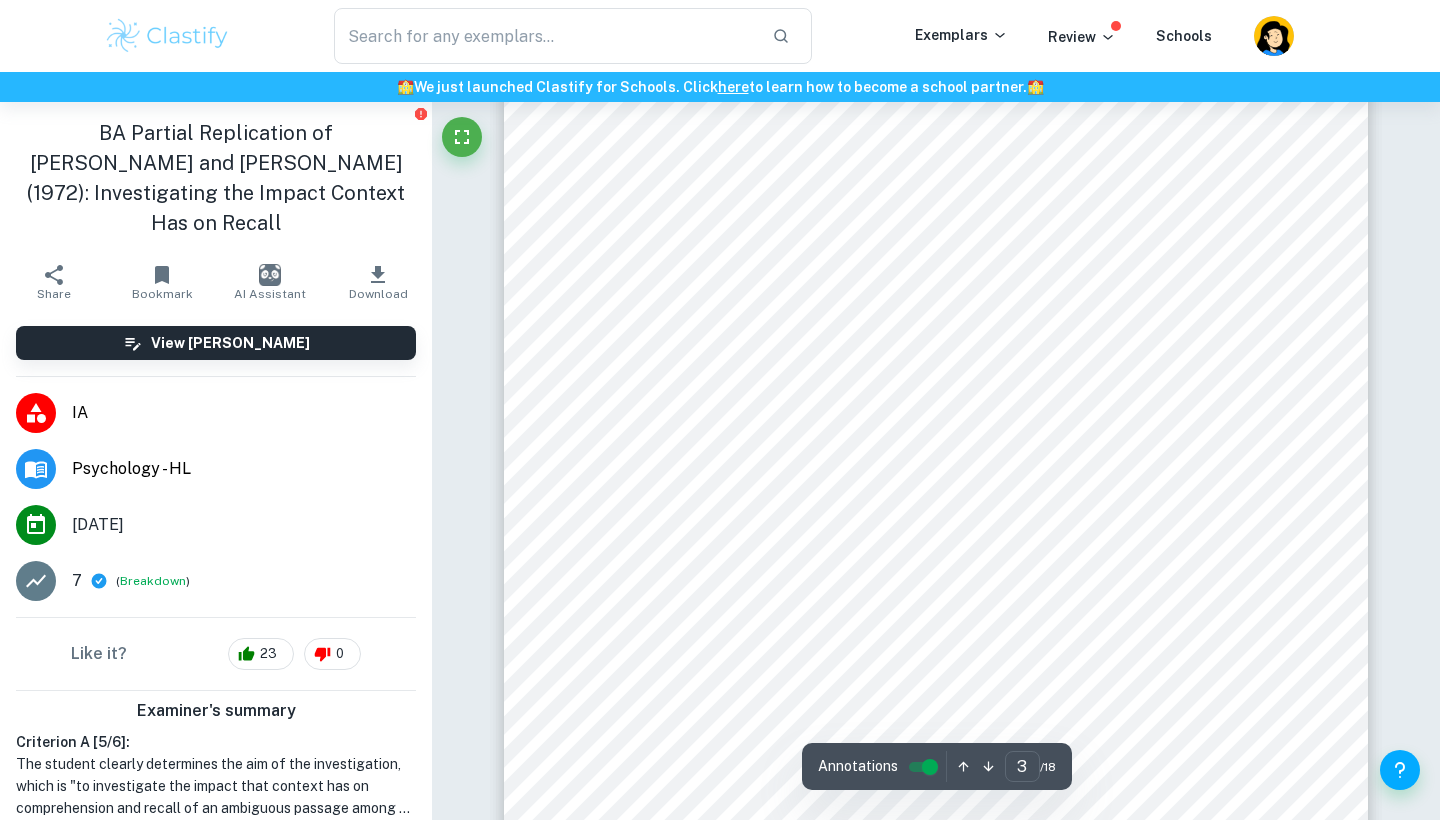 scroll, scrollTop: 2629, scrollLeft: 0, axis: vertical 